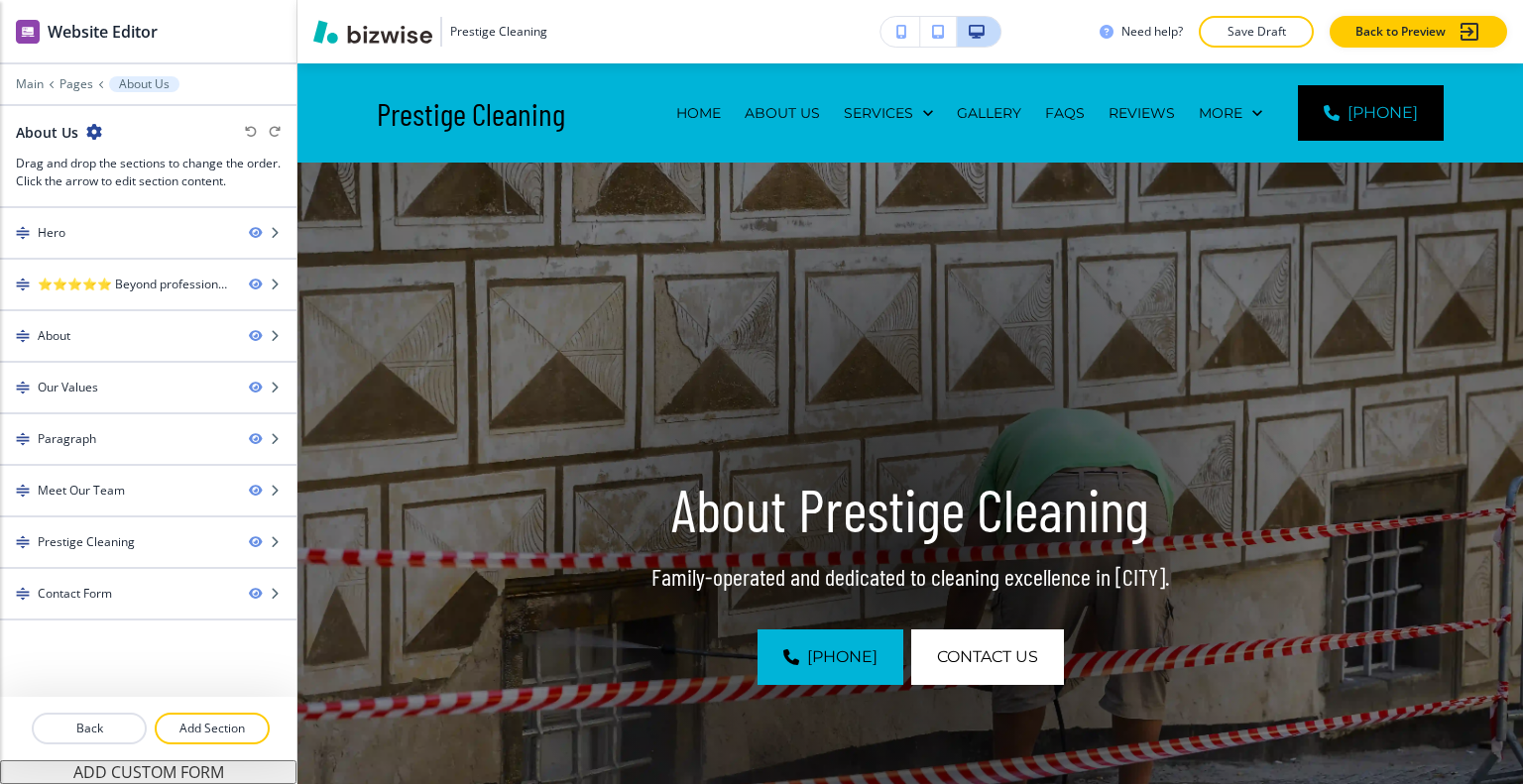 scroll, scrollTop: 0, scrollLeft: 0, axis: both 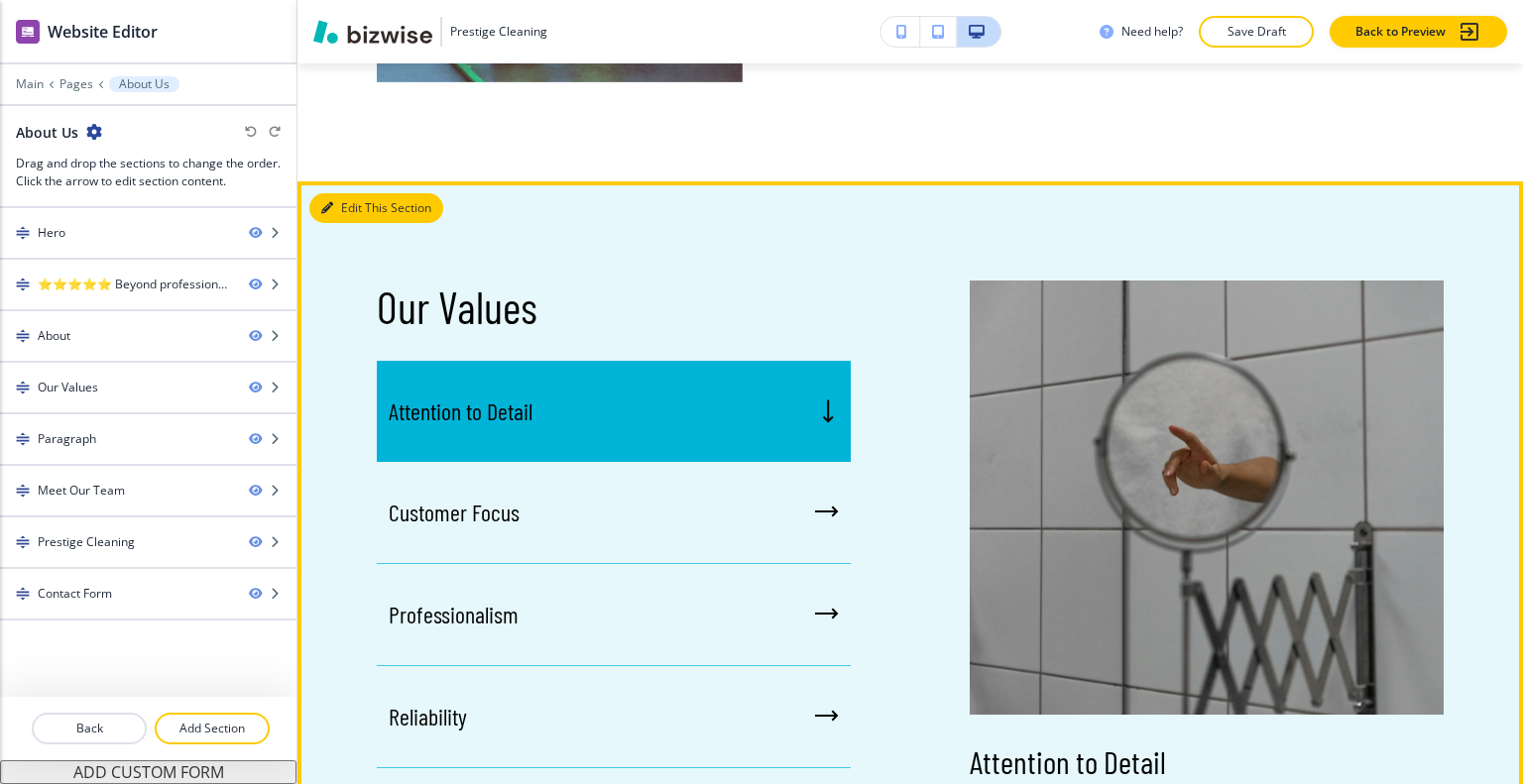 click on "Edit This Section" at bounding box center (376, 208) 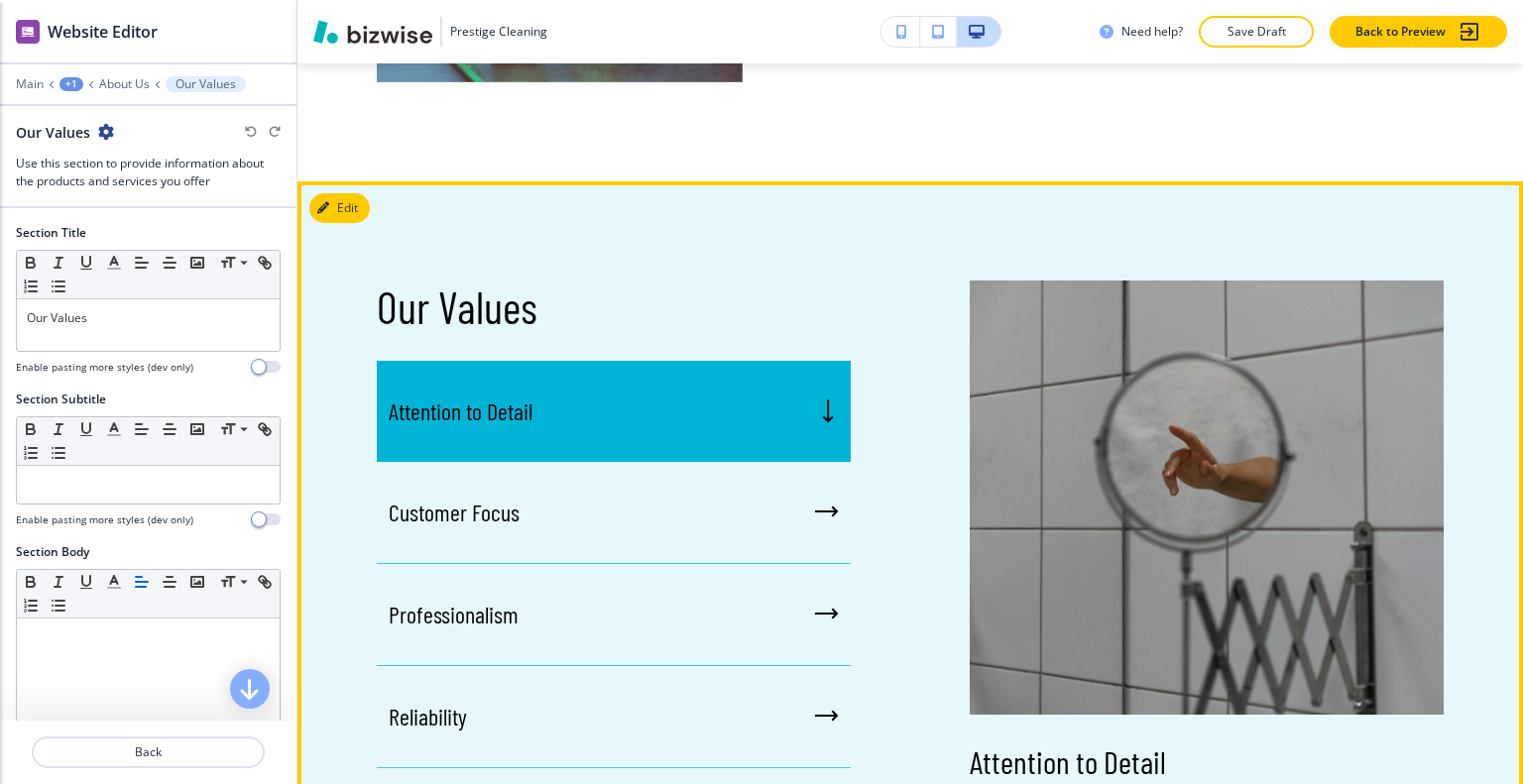 scroll, scrollTop: 1697, scrollLeft: 0, axis: vertical 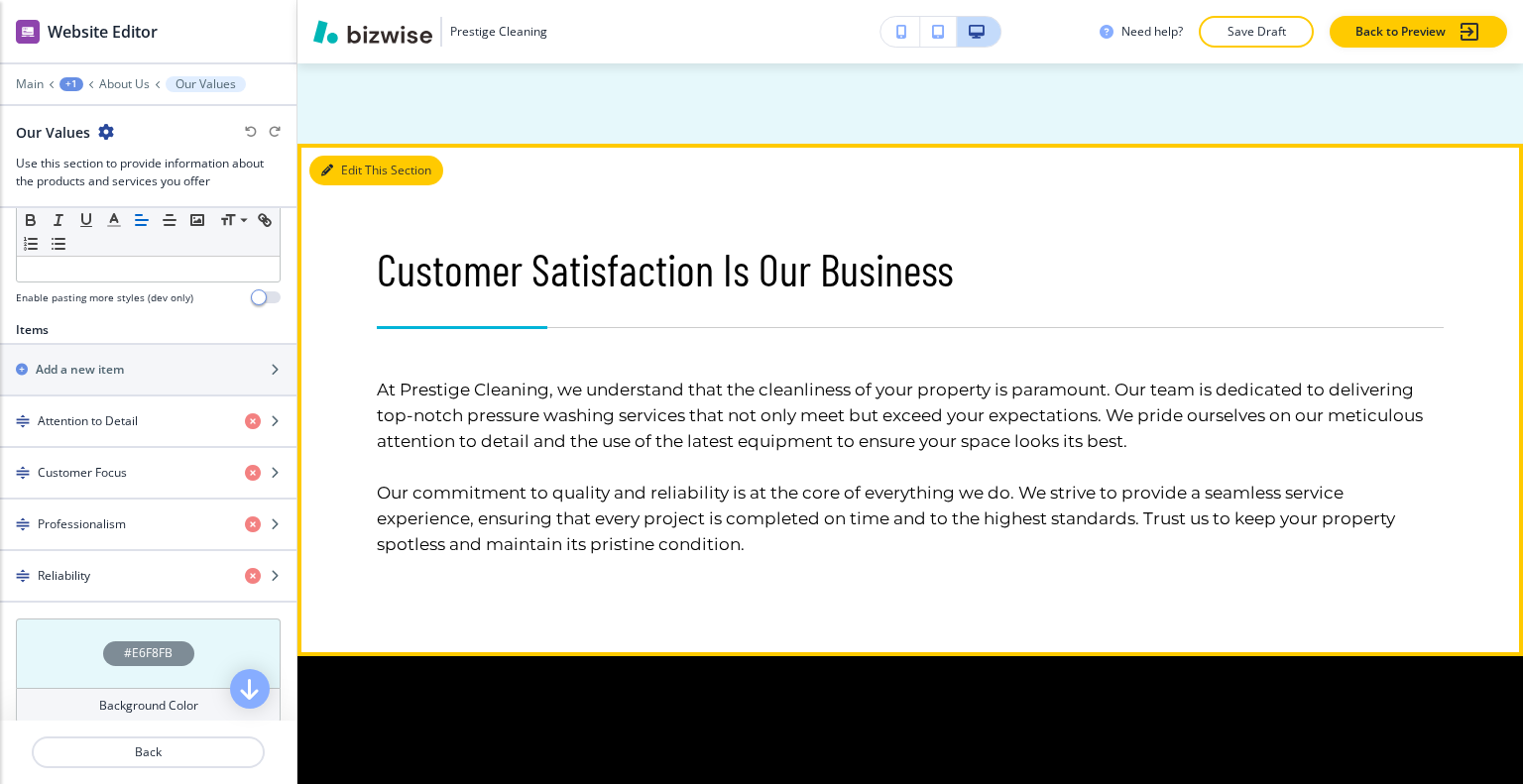 click on "Edit This Section" at bounding box center (376, 170) 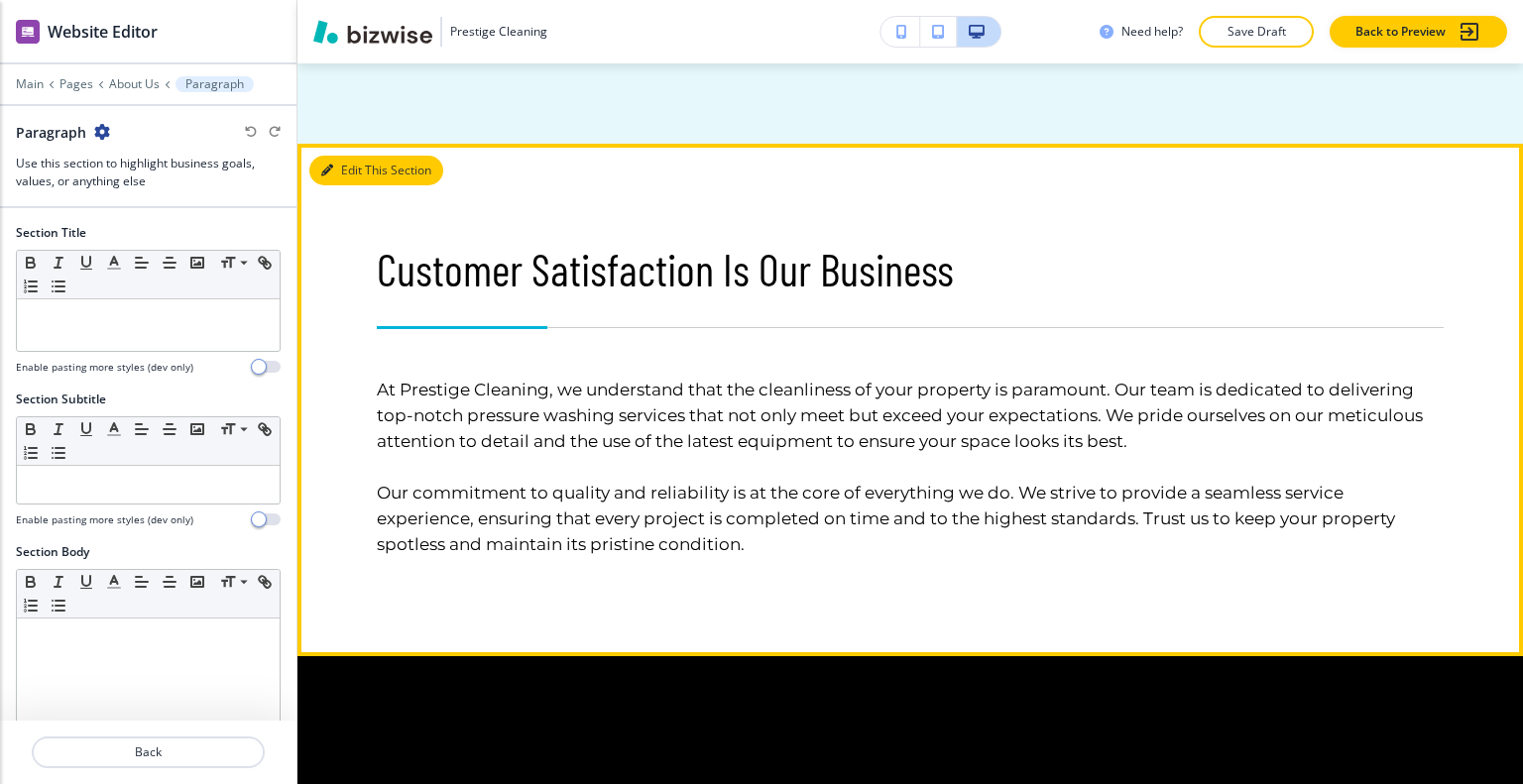 scroll, scrollTop: 2458, scrollLeft: 0, axis: vertical 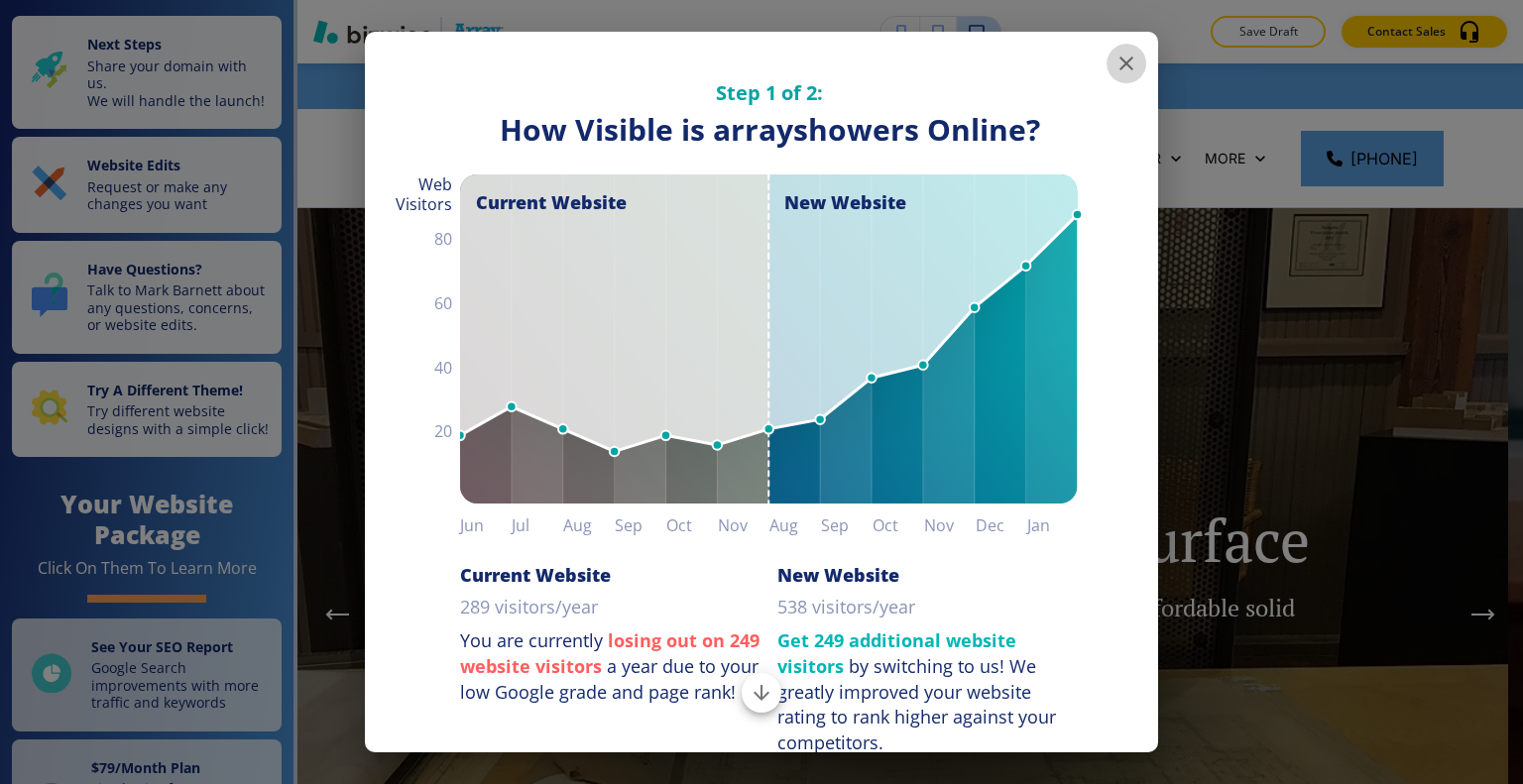 click 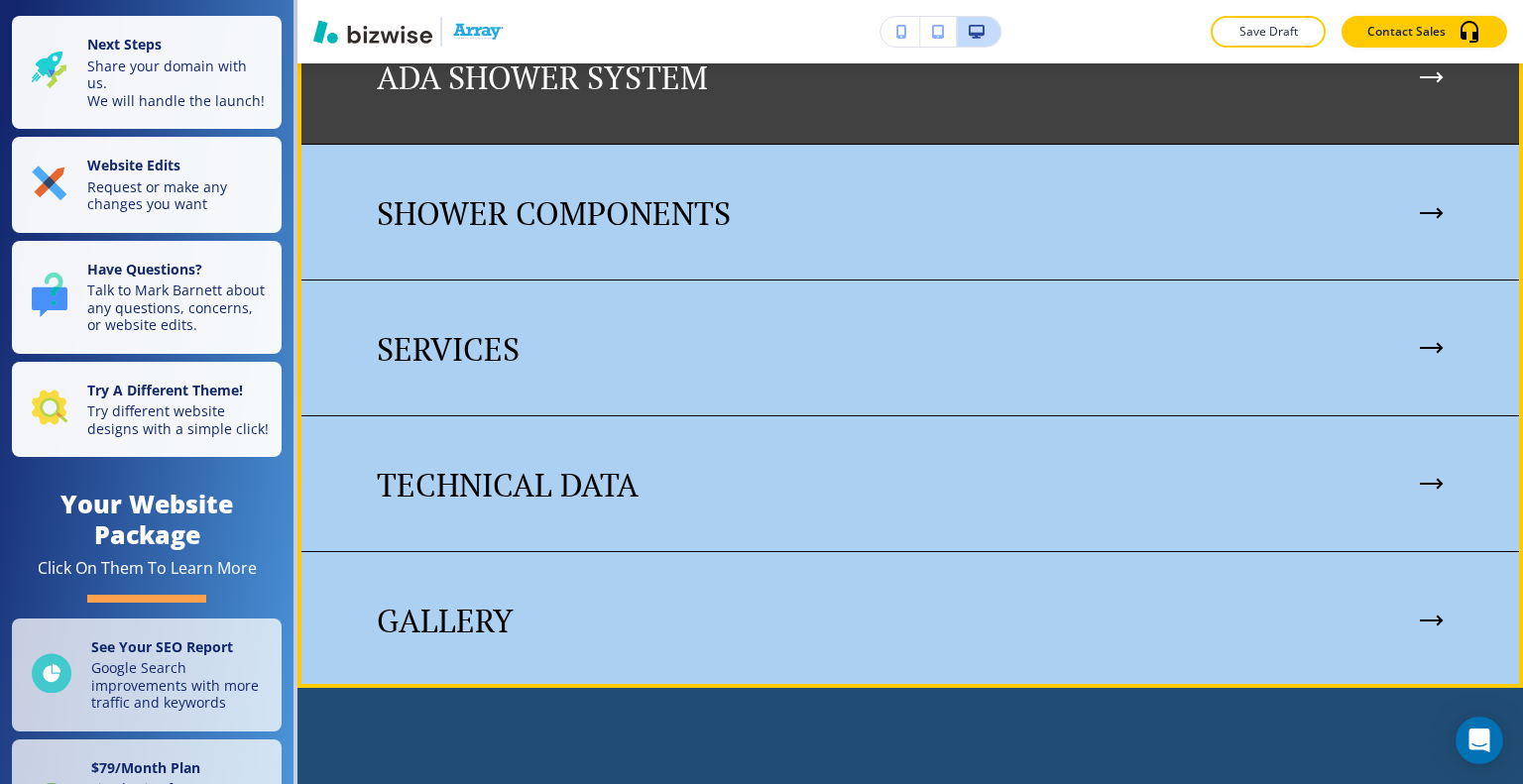 scroll, scrollTop: 2081, scrollLeft: 0, axis: vertical 